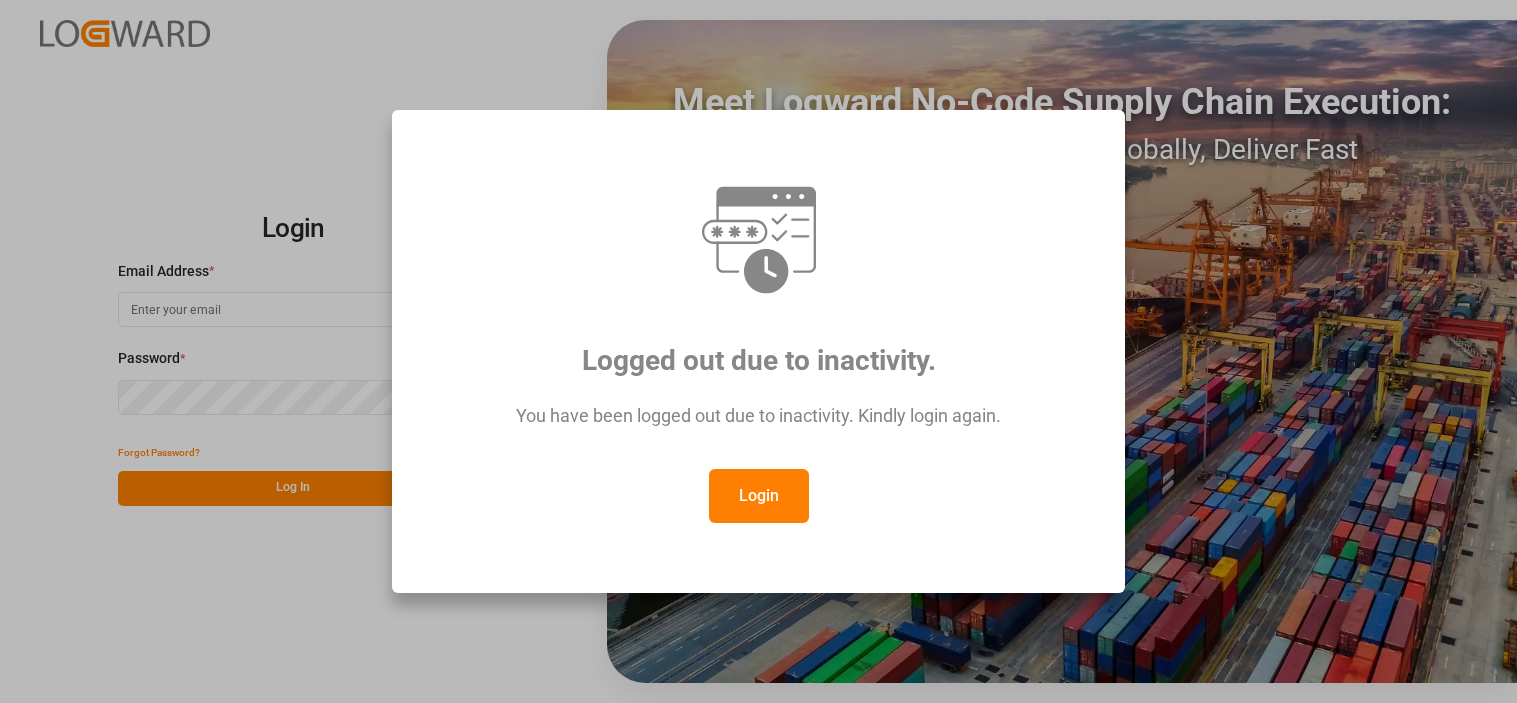 scroll, scrollTop: 0, scrollLeft: 0, axis: both 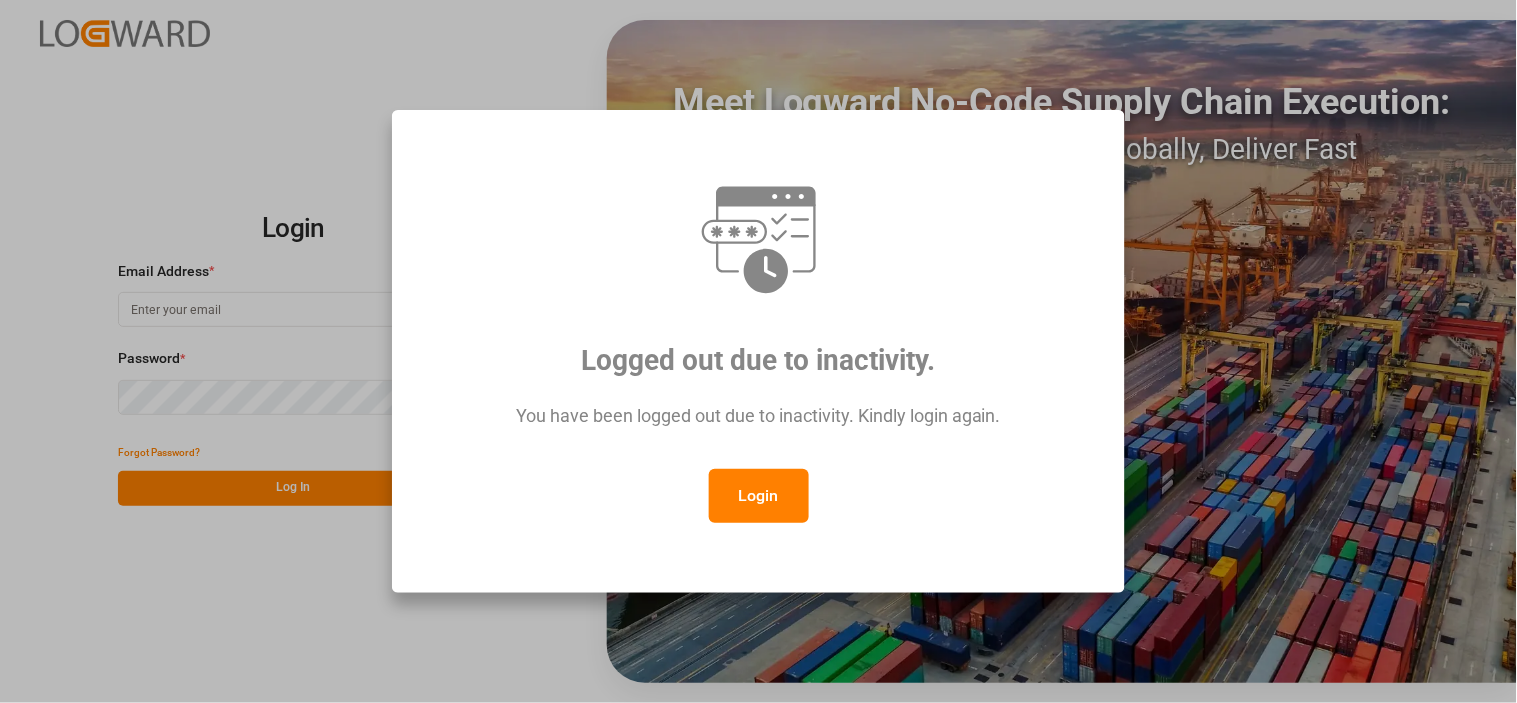 click on "Login" at bounding box center [759, 496] 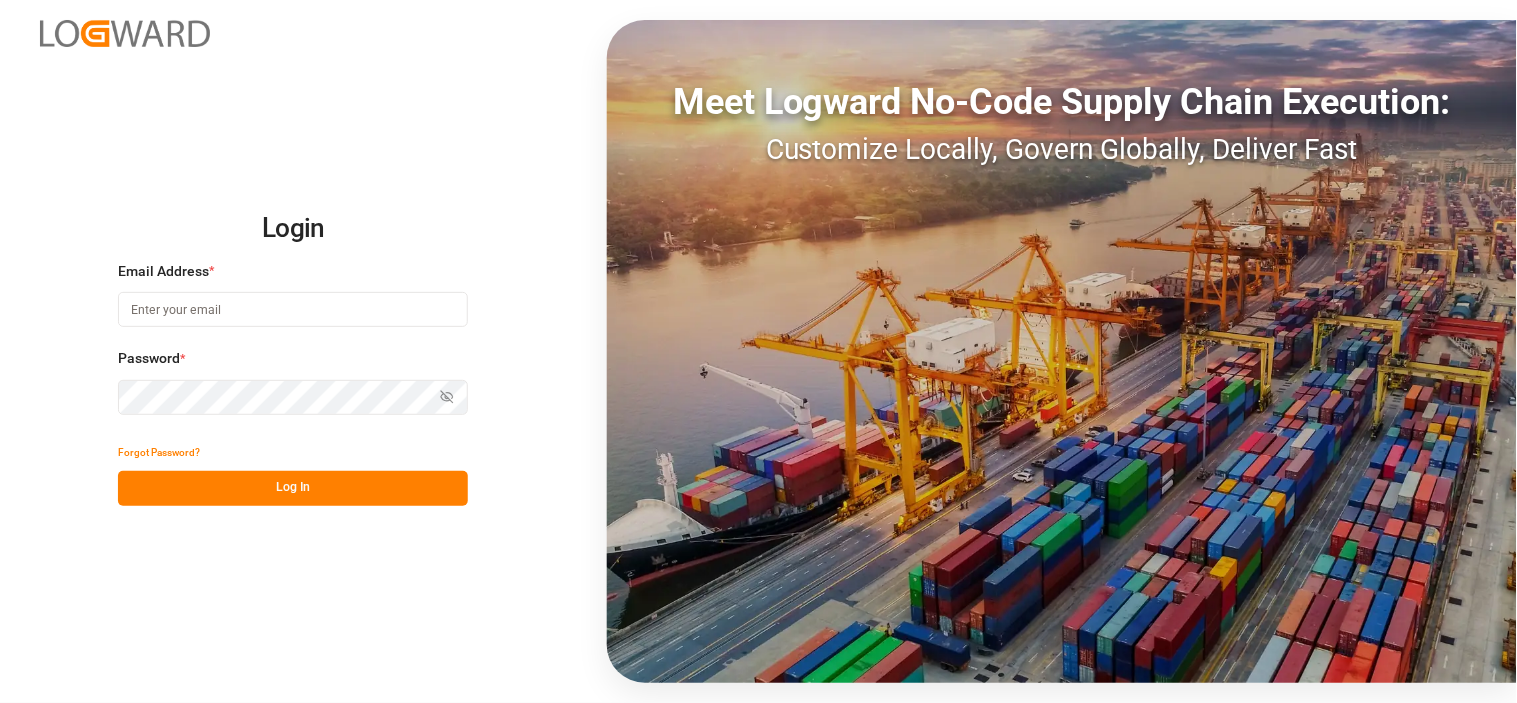 click at bounding box center [293, 309] 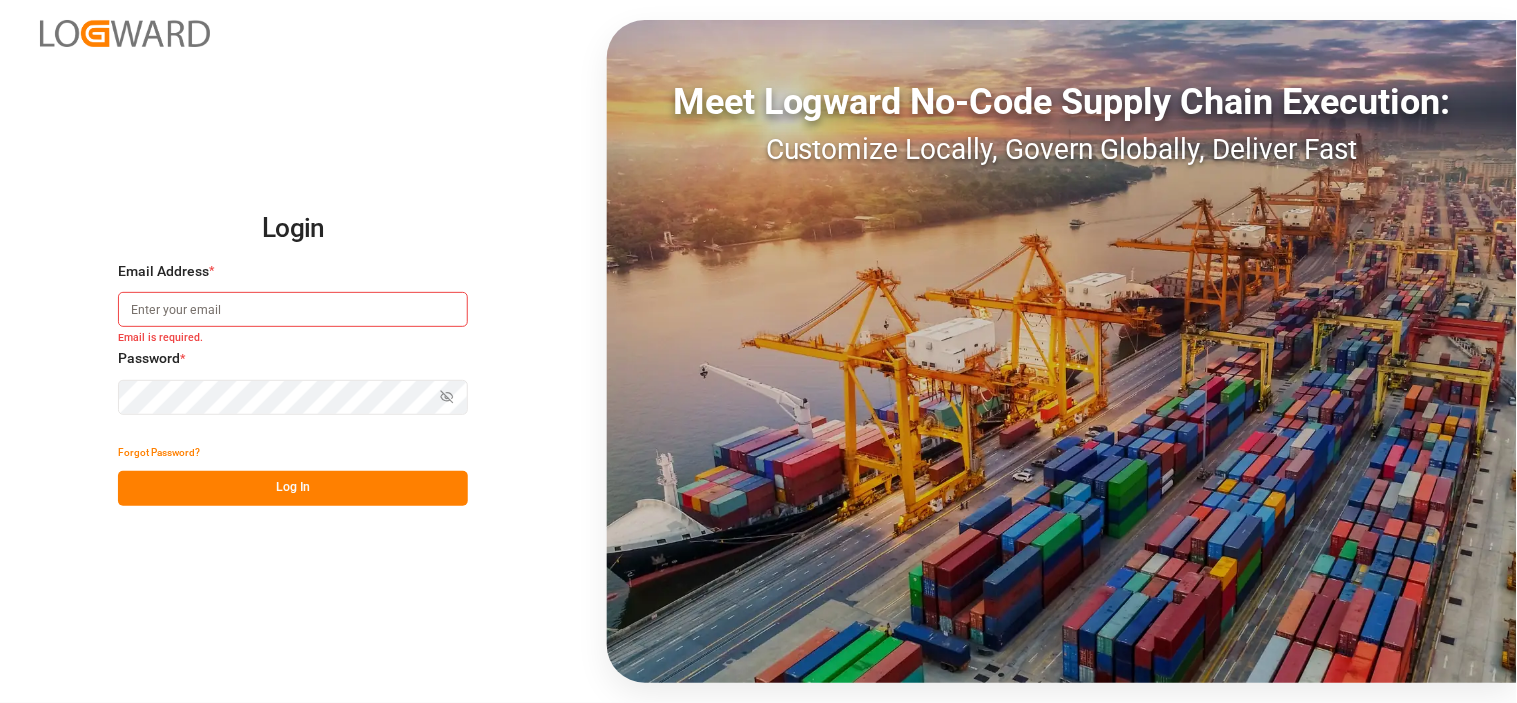 type on "[PERSON_NAME][EMAIL_ADDRESS][PERSON_NAME][DOMAIN_NAME]" 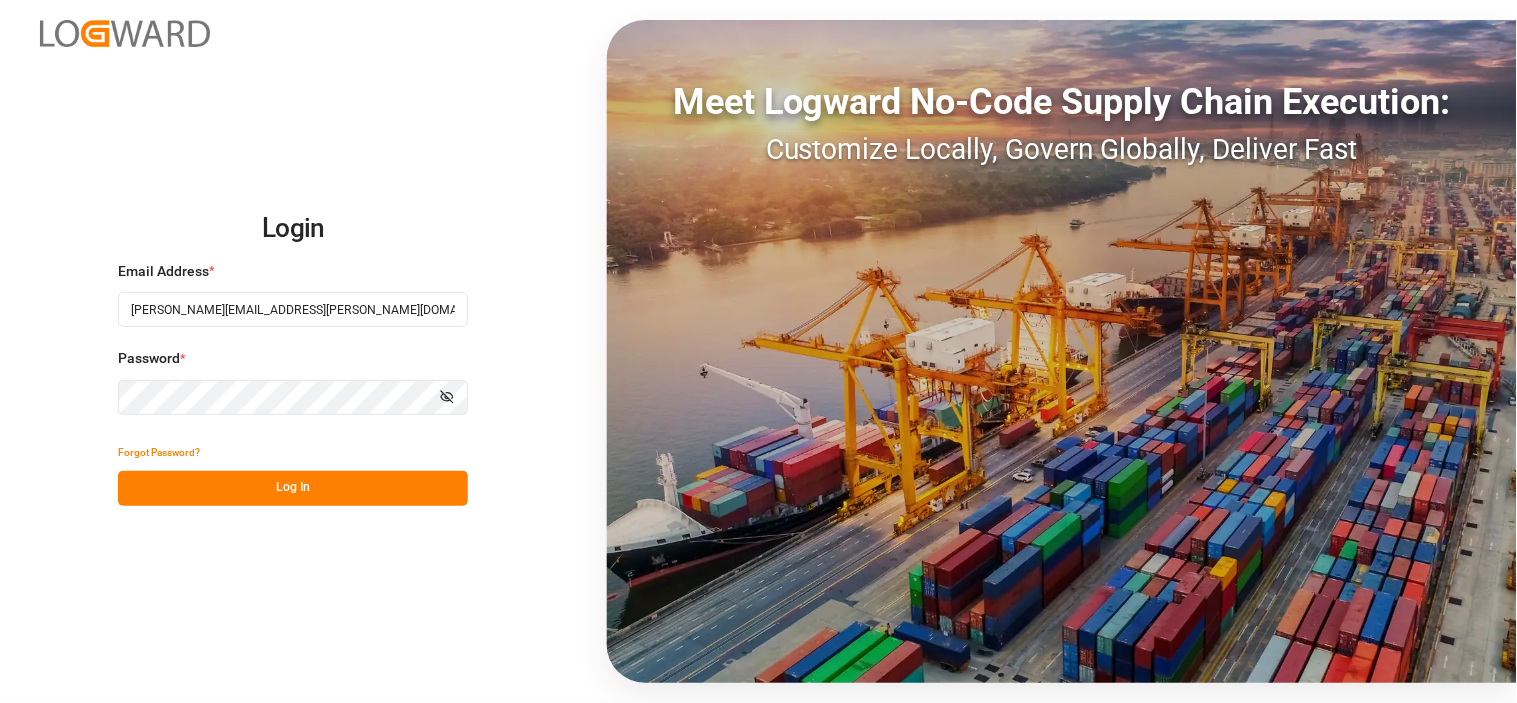 click on "Log In" at bounding box center [293, 488] 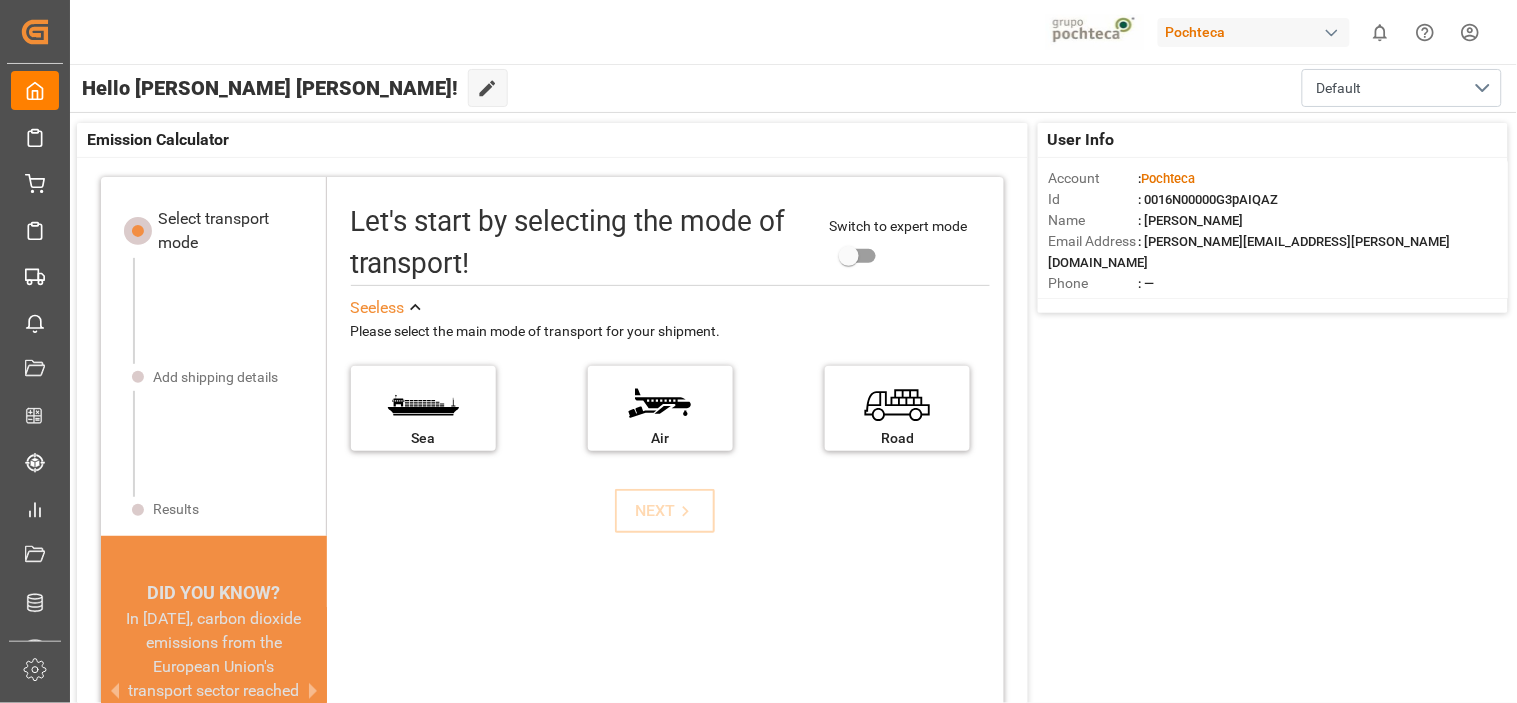 click on "Created by potrace 1.15, written by [PERSON_NAME] [DATE]-[DATE] Created by potrace 1.15, written by [PERSON_NAME] [DATE]-[DATE] My Cockpit My Cockpit Nuevas Ordenes Nuevas Ordenes Details PO Details PO Customs Compliance Customs Compliance Final Delivery Final Delivery Data Reports Data Reports Master Data Master Data CO2e Calculator CO2e Calculator Tracking Tracking My Reports My Reports Document Management Document Management All Carriers All Carriers Freight Forwarder Freight Forwarder Sidebar Settings Back to main menu Pochteca 0 Notifications Only show unread All Watching Mark all categories read No notifications Hello [PERSON_NAME] [PERSON_NAME]! Edit Cockpit Default User Info Account  :  Pochteca Id  : 0016N00000G3pAIQAZ Name  : [PERSON_NAME]  Email Address  : [PERSON_NAME][EMAIL_ADDRESS][PERSON_NAME][DOMAIN_NAME] Phone  : — Account Type  : Shipper Emission Calculator Select transport mode Add shipping details Results DID YOU KNOW? A 10% reduction in ship speed can cut emissions by an estimated 19% (Bloomberg) Switch to expert mode" at bounding box center [758, 351] 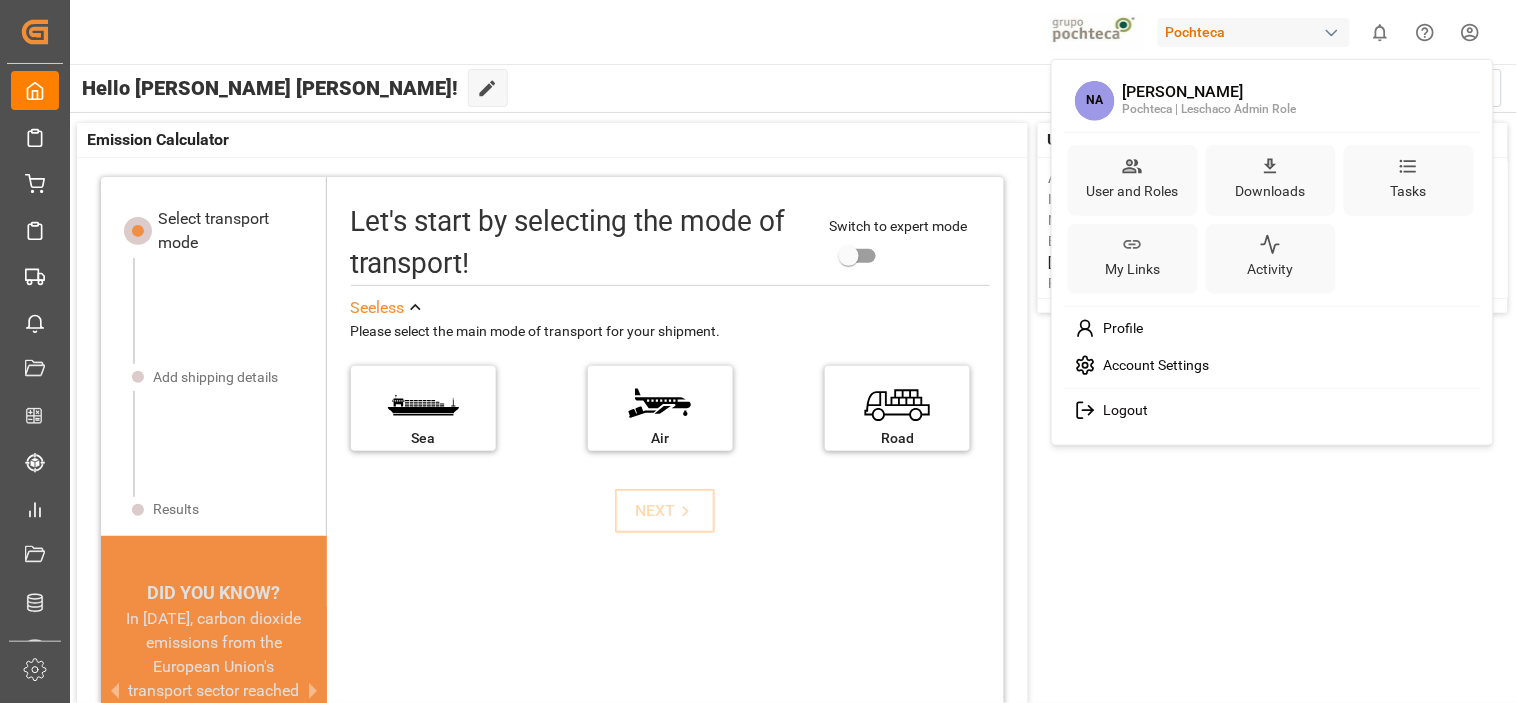 click on "Created by potrace 1.15, written by [PERSON_NAME] [DATE]-[DATE] Created by potrace 1.15, written by [PERSON_NAME] [DATE]-[DATE] My Cockpit My Cockpit Nuevas Ordenes Nuevas Ordenes Details PO Details PO Customs Compliance Customs Compliance Final Delivery Final Delivery Data Reports Data Reports Master Data Master Data CO2e Calculator CO2e Calculator Tracking Tracking My Reports My Reports Document Management Document Management All Carriers All Carriers Freight Forwarder Freight Forwarder Sidebar Settings Back to main menu Pochteca 0 Notifications Only show unread All Watching Mark all categories read No notifications Hello [PERSON_NAME] [PERSON_NAME]! Edit Cockpit Default User Info Account  :  Pochteca Id  : 0016N00000G3pAIQAZ Name  : [PERSON_NAME]  Email Address  : [PERSON_NAME][EMAIL_ADDRESS][PERSON_NAME][DOMAIN_NAME] Phone  : — Account Type  : Shipper Emission Calculator Select transport mode Add shipping details Results DID YOU KNOW? A 10% reduction in ship speed can cut emissions by an estimated 19% (Bloomberg) Switch to expert mode" at bounding box center [758, 351] 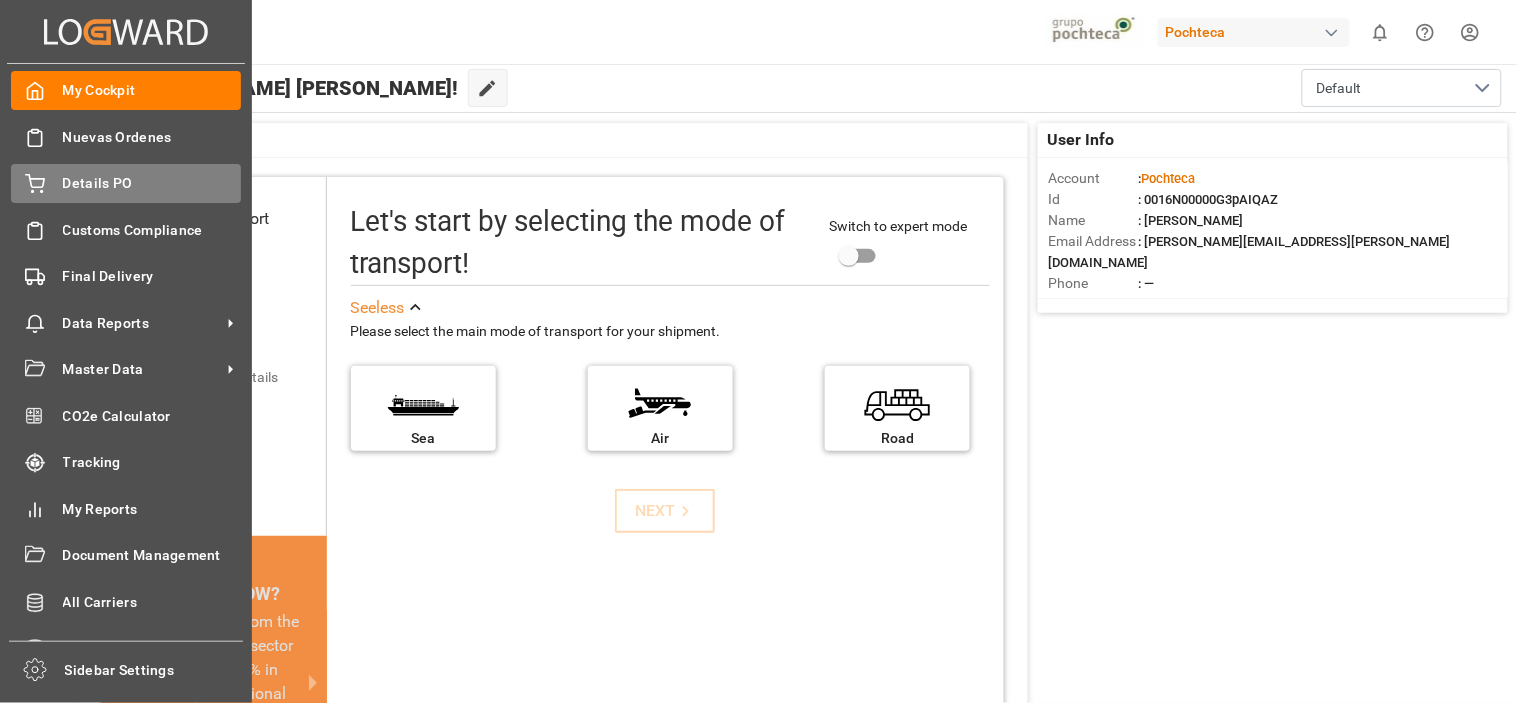 click on "Details PO" at bounding box center [152, 183] 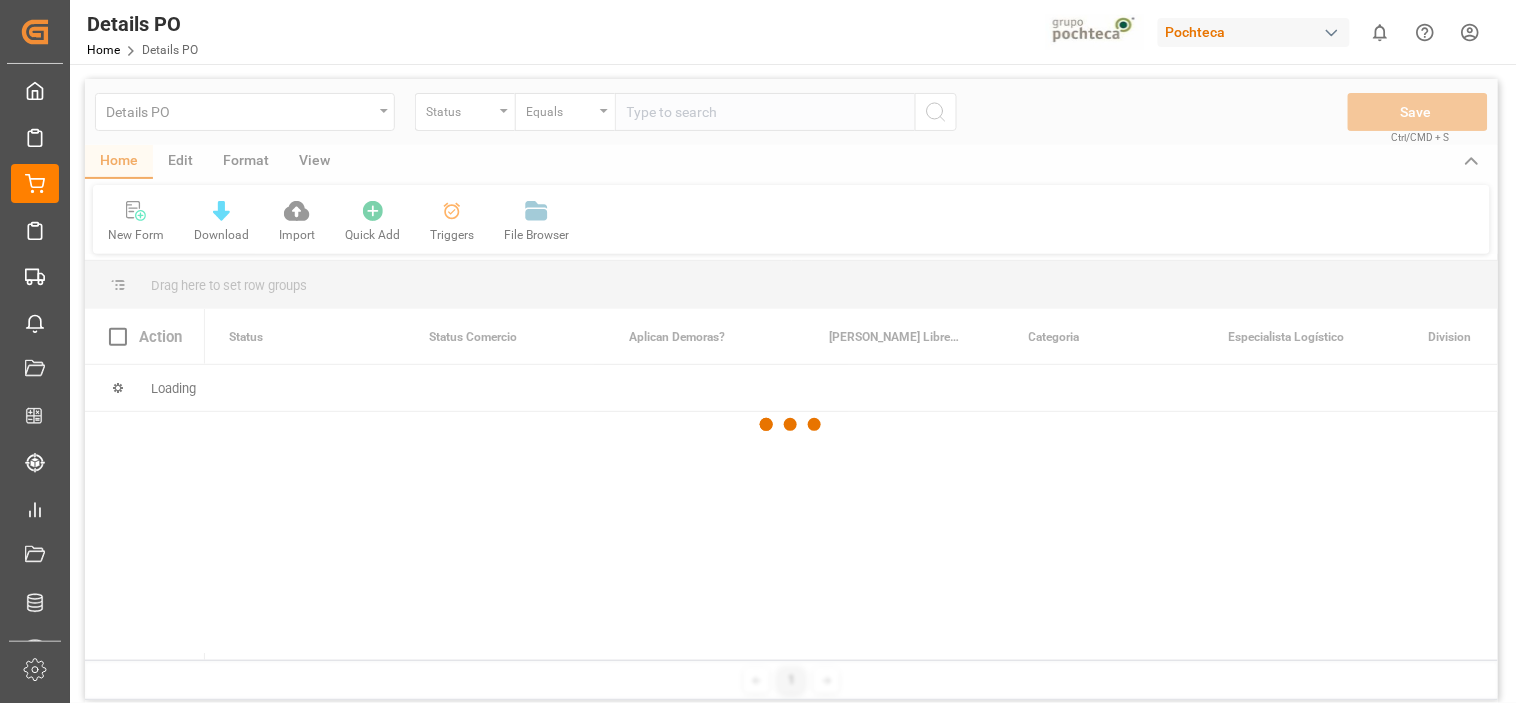 click at bounding box center (1332, 33) 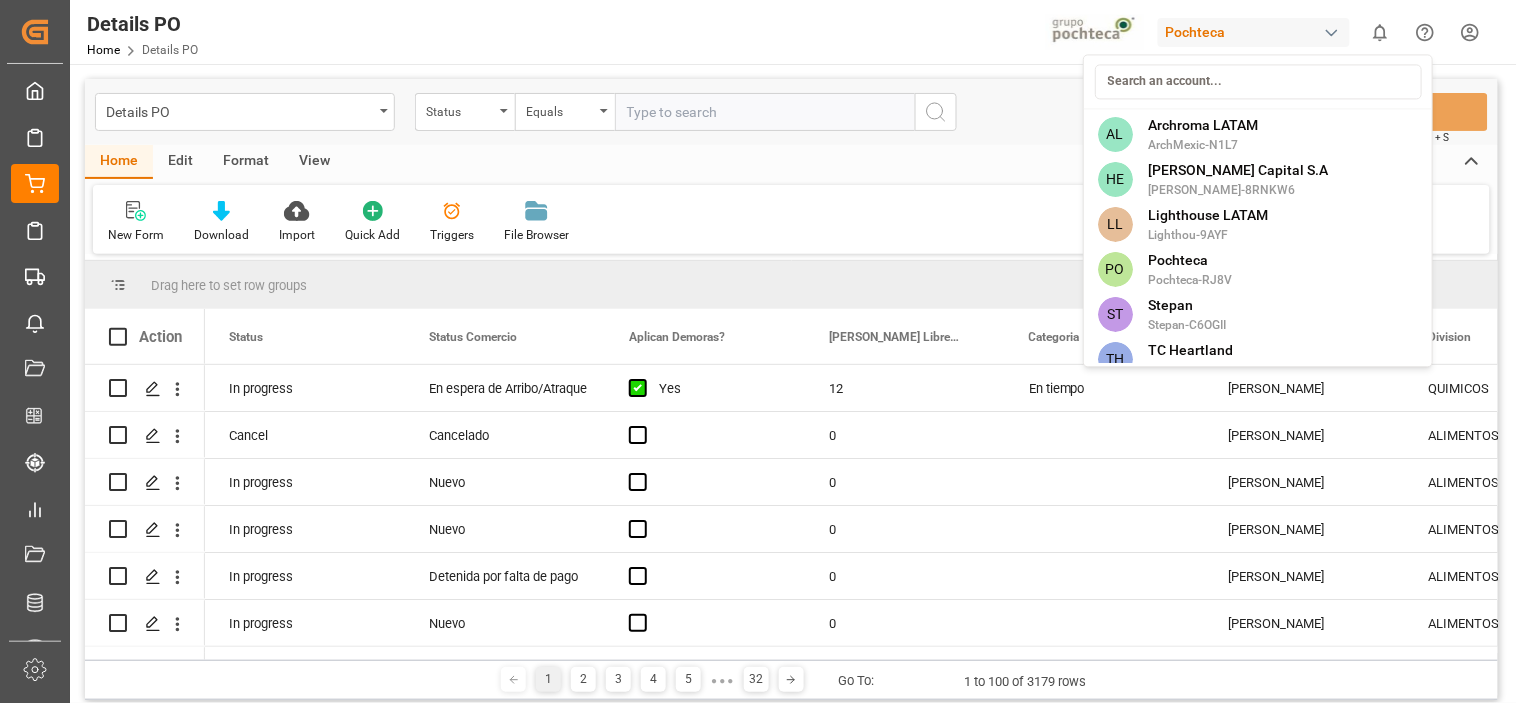 click on "Created by potrace 1.15, written by [PERSON_NAME] [DATE]-[DATE] Created by potrace 1.15, written by [PERSON_NAME] [DATE]-[DATE] My Cockpit My Cockpit Nuevas Ordenes Nuevas Ordenes Details PO Details PO Customs Compliance Customs Compliance Final Delivery Final Delivery Data Reports Data Reports Master Data Master Data CO2e Calculator CO2e Calculator Tracking Tracking My Reports My Reports Document Management Document Management All Carriers All Carriers Freight Forwarder Freight Forwarder Sidebar Settings Back to main menu Details PO Home Details PO Pochteca 0 Notifications Only show unread All Watching Mark all categories read No notifications Details PO Status Equals Save Ctrl/CMD + S Home Edit Format View New Form Download Import Quick Add Triggers File Browser
Drag here to set row groups Drag here to set column labels" at bounding box center [758, 351] 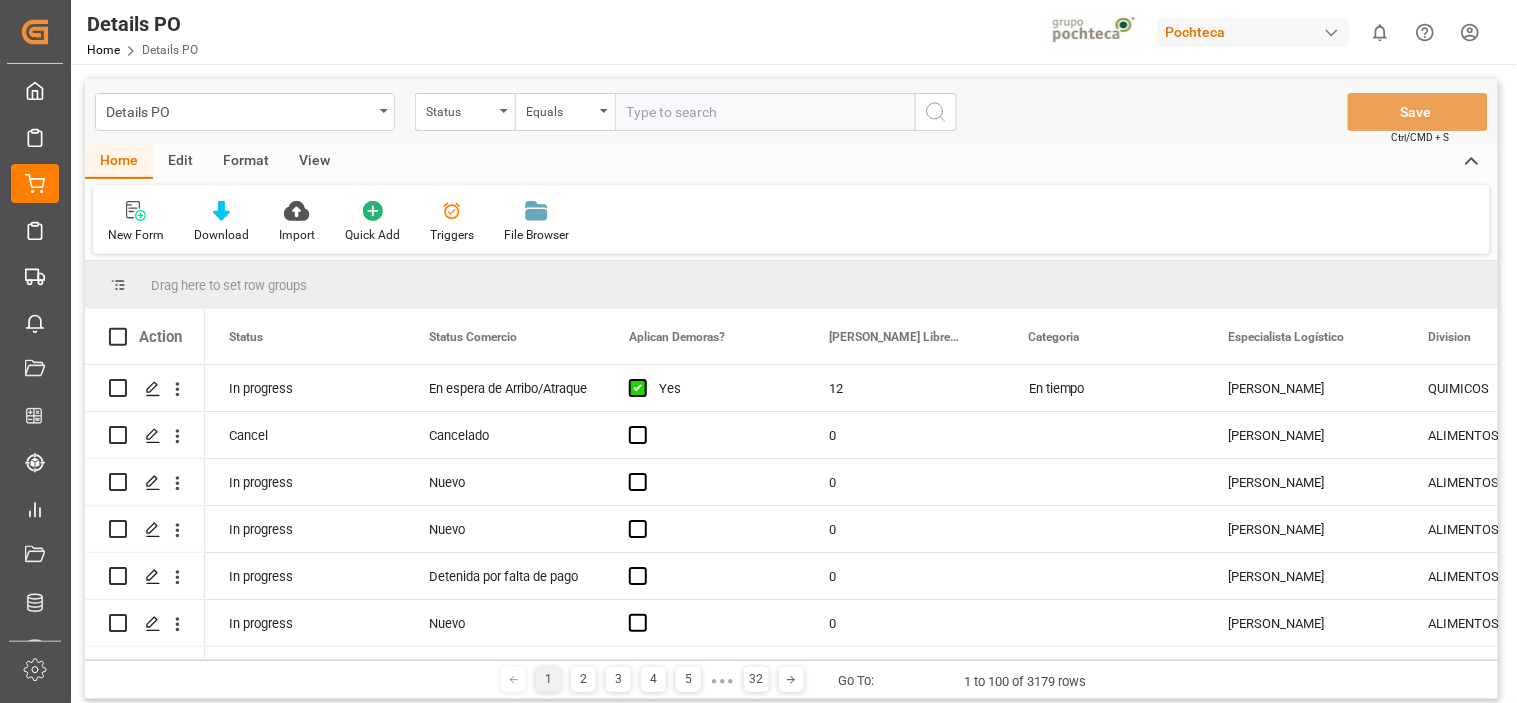click on "Pochteca" at bounding box center (1254, 32) 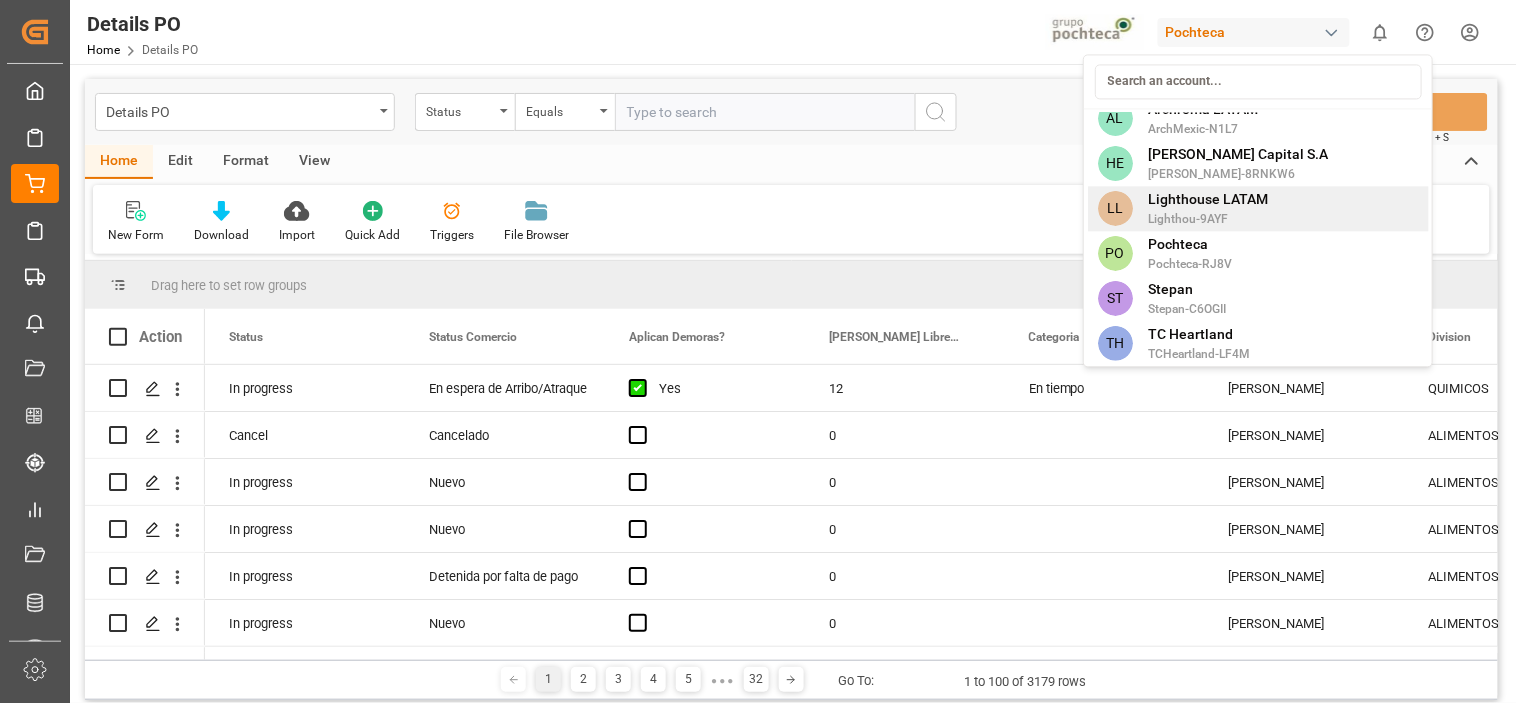 scroll, scrollTop: 20, scrollLeft: 0, axis: vertical 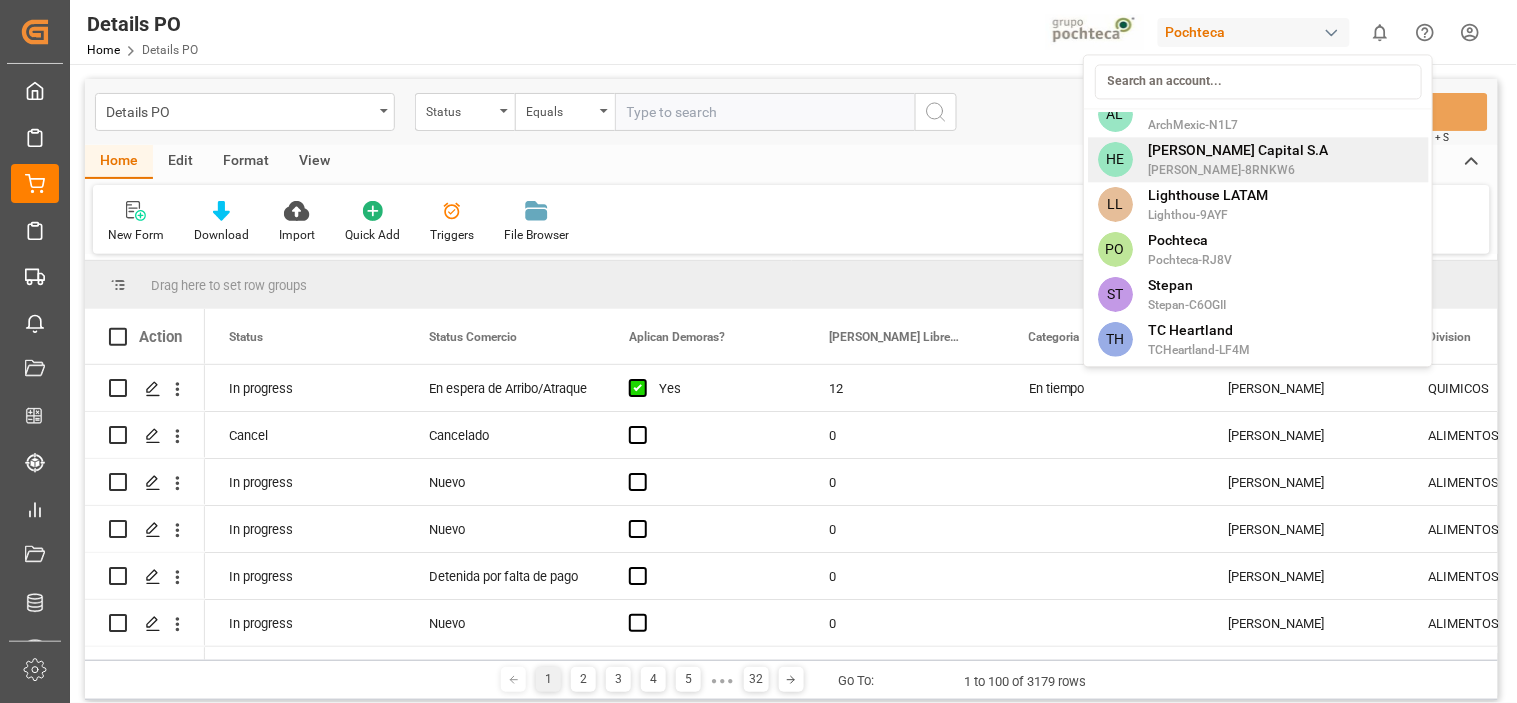 click on "[PERSON_NAME]-8RNKW6" at bounding box center (1239, 170) 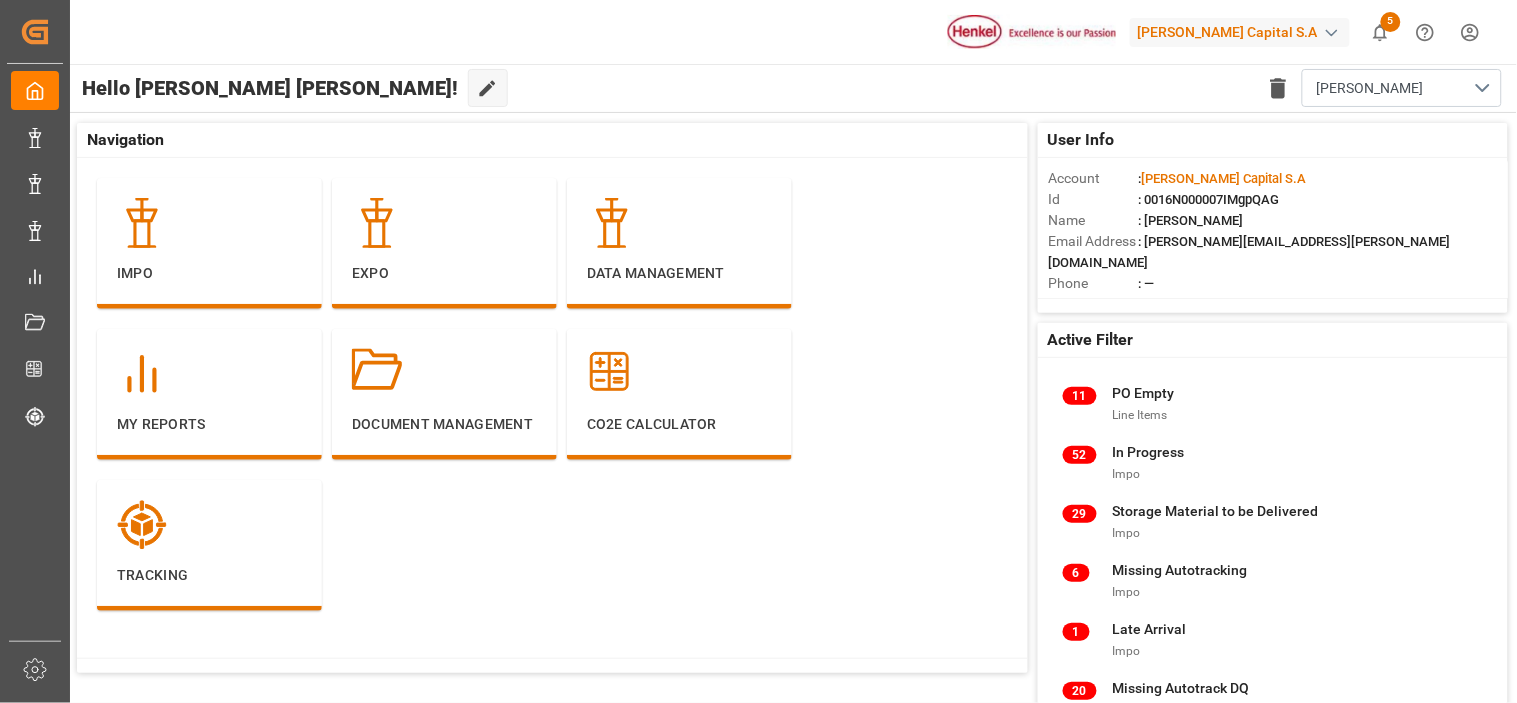 click on "[PERSON_NAME] Capital S.A 5 Notifications Only show unread All Watching Mark all categories read No notifications" at bounding box center (786, 32) 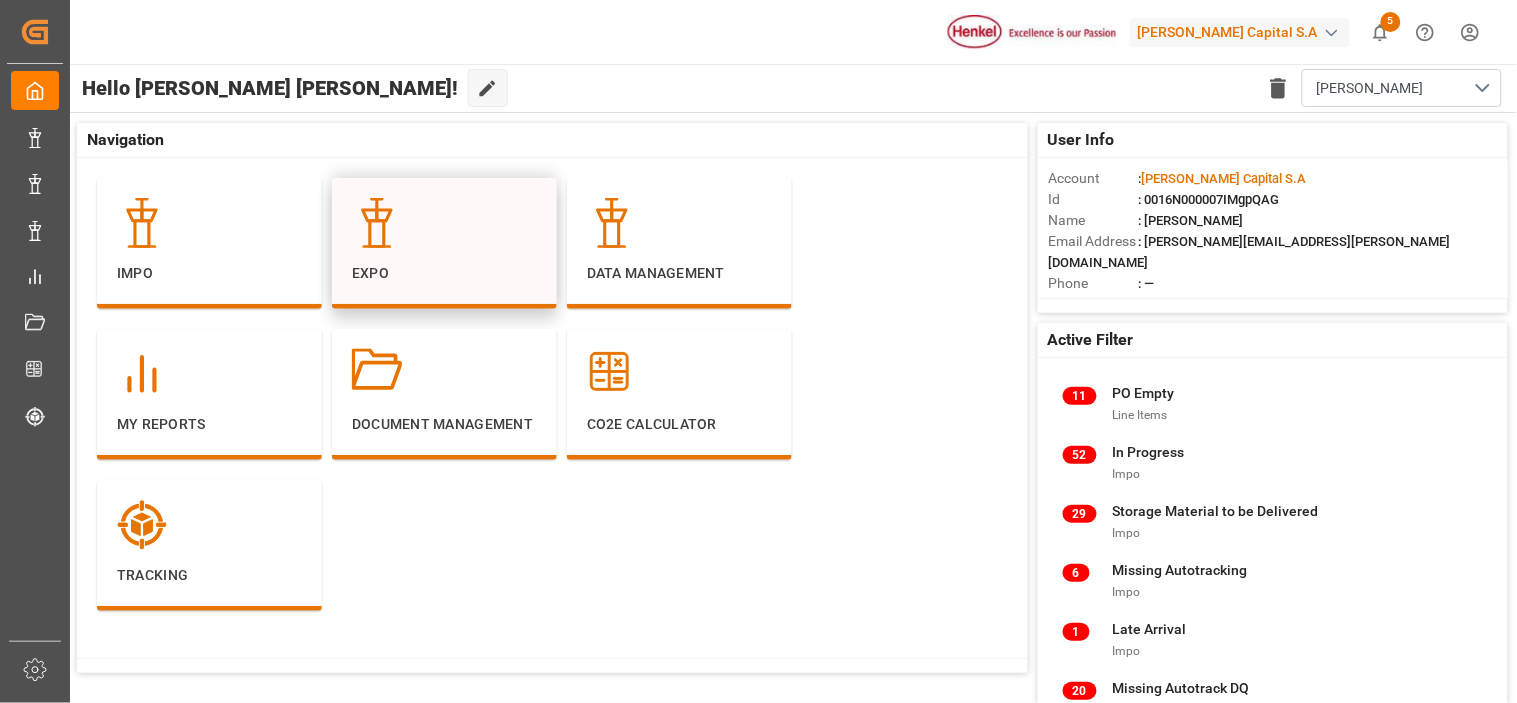 click on "Expo" at bounding box center (444, 243) 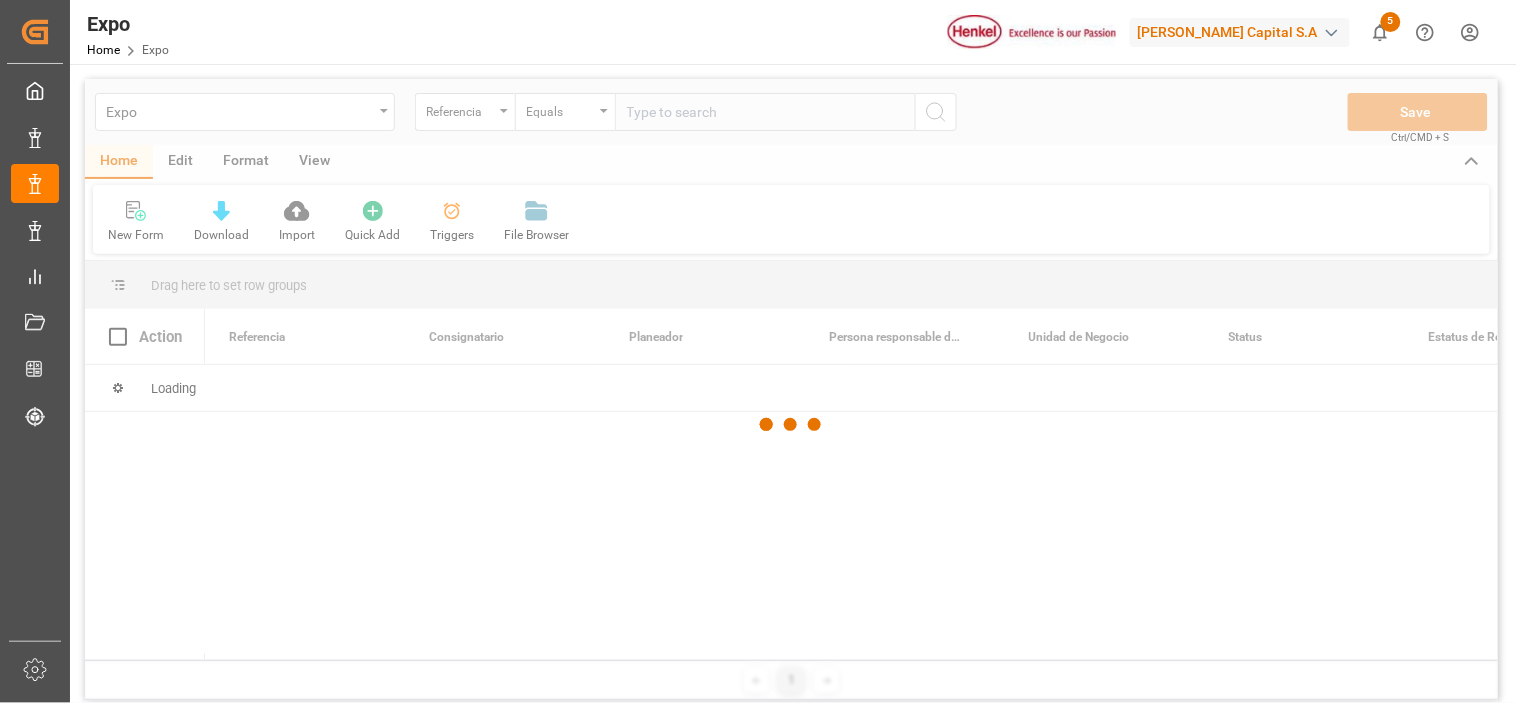 click at bounding box center (791, 424) 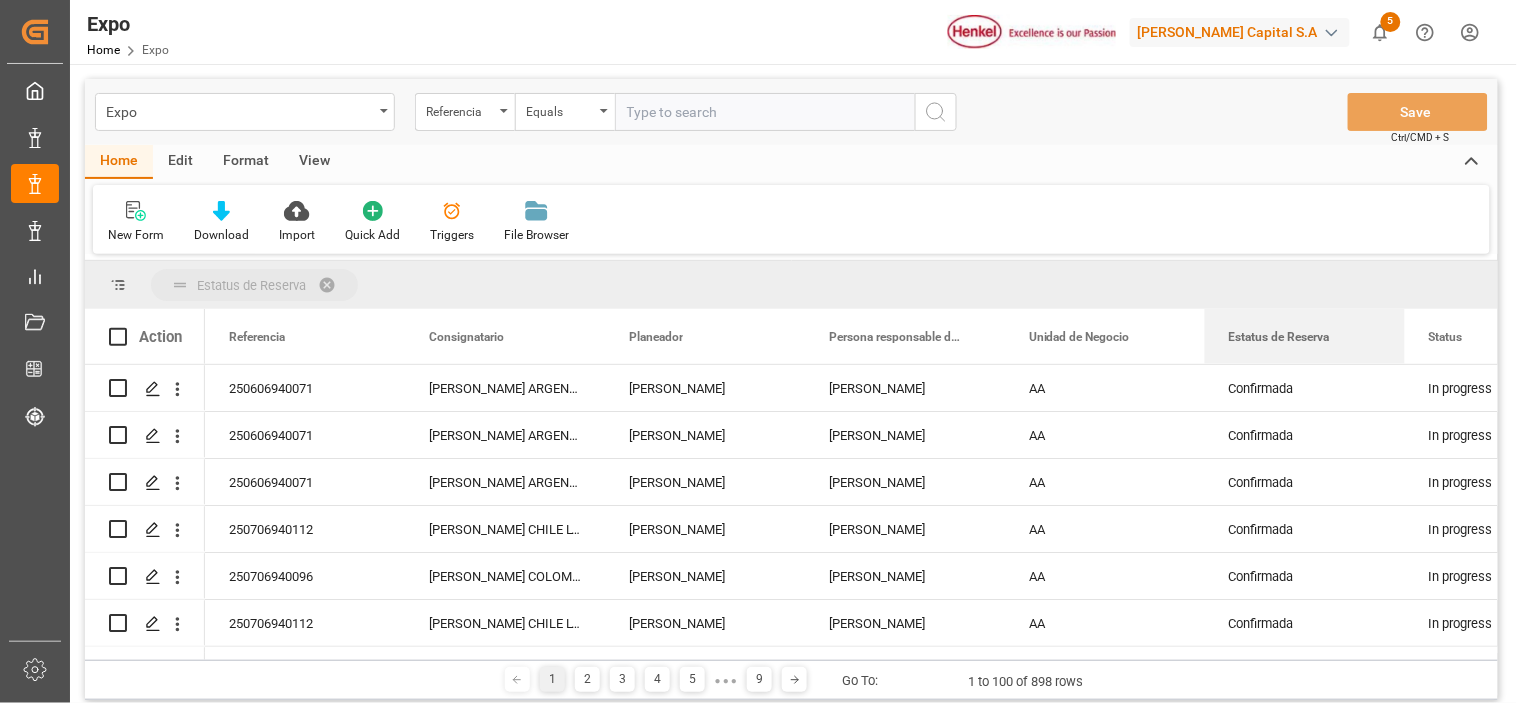 drag, startPoint x: 1451, startPoint y: 333, endPoint x: 1257, endPoint y: 287, distance: 199.37904 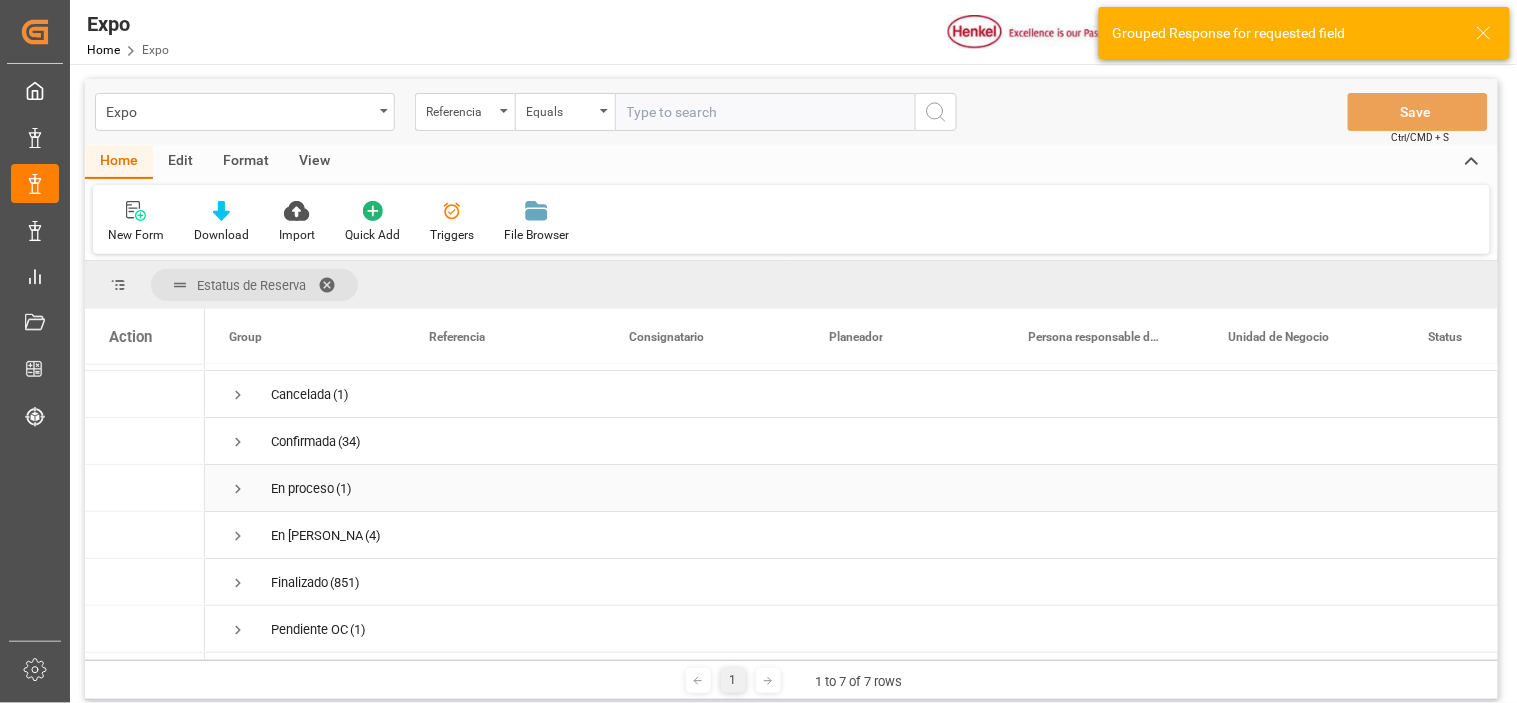 scroll, scrollTop: 0, scrollLeft: 0, axis: both 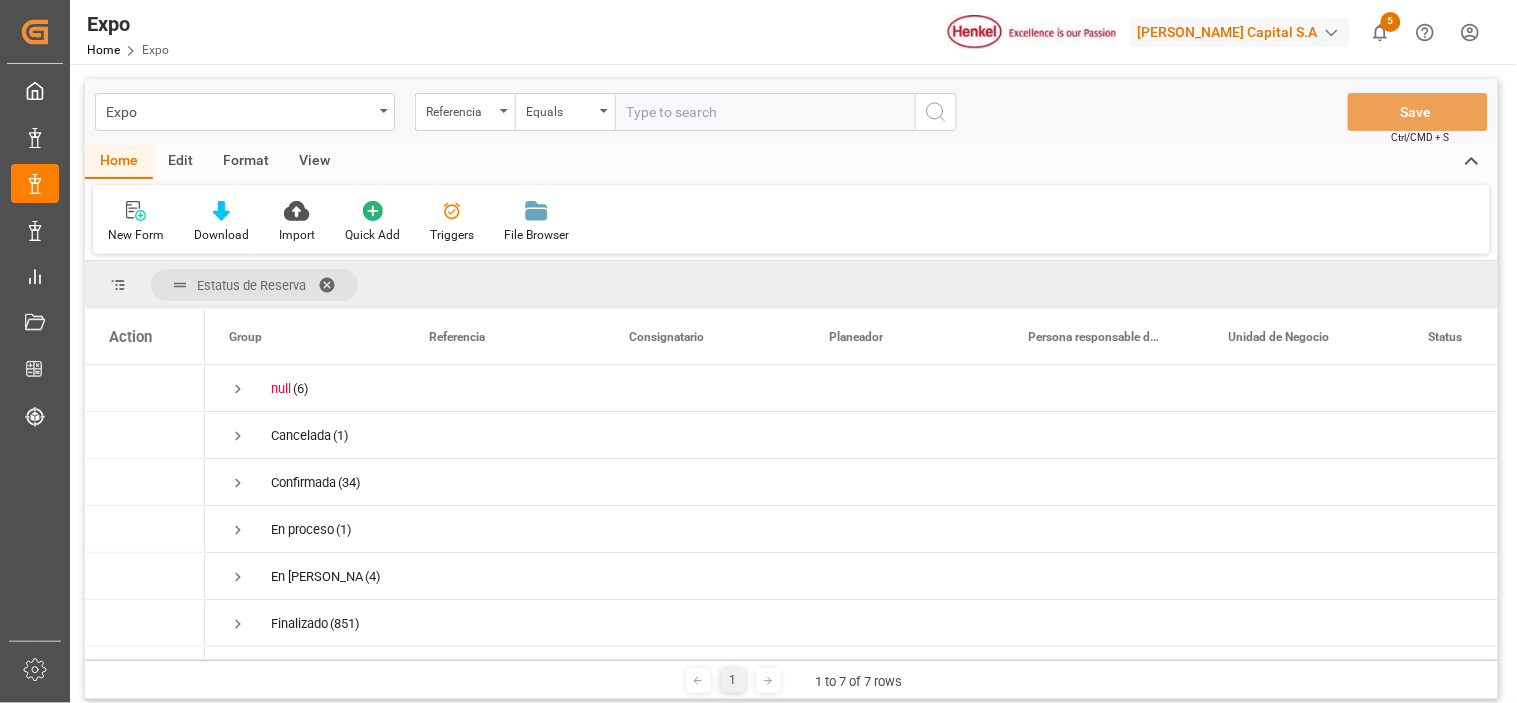 click on "New Form Download Import Quick Add Triggers File Browser" at bounding box center (791, 219) 